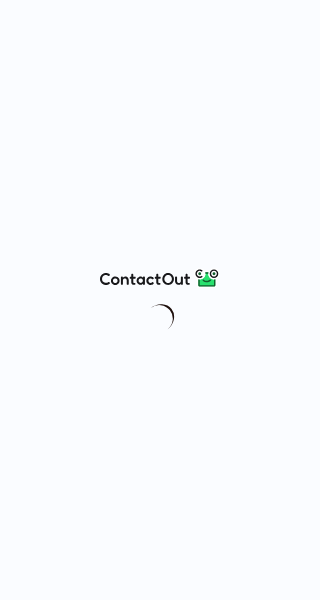 scroll, scrollTop: 0, scrollLeft: 0, axis: both 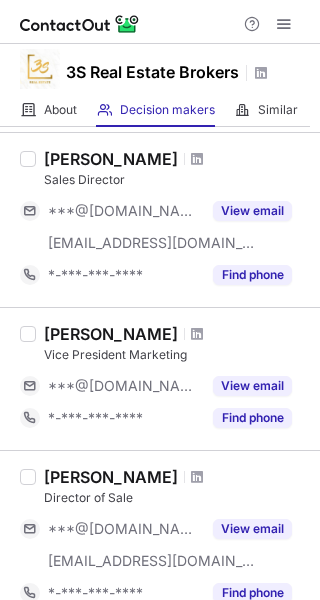 click on "Vice President Marketing" at bounding box center (176, 355) 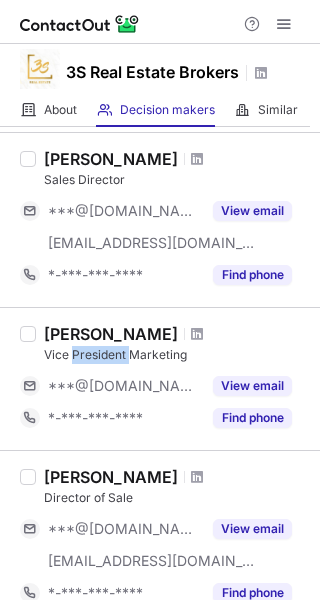 click on "Vice President Marketing" at bounding box center [176, 355] 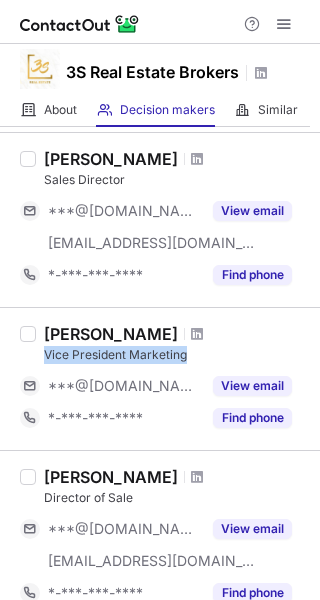 click on "Vice President Marketing" at bounding box center (176, 355) 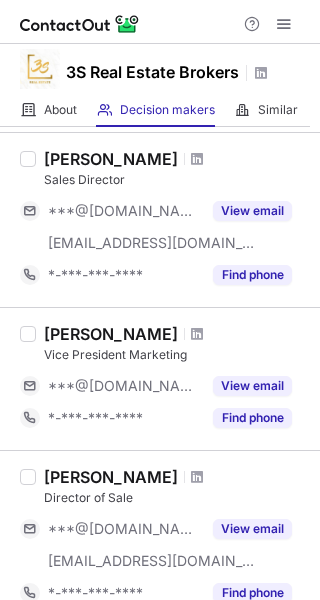 drag, startPoint x: 126, startPoint y: 353, endPoint x: 193, endPoint y: 327, distance: 71.867935 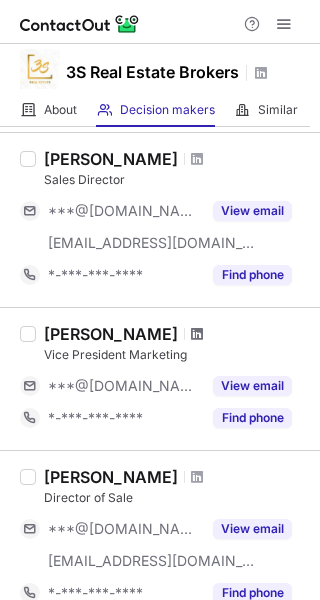 click at bounding box center (197, 334) 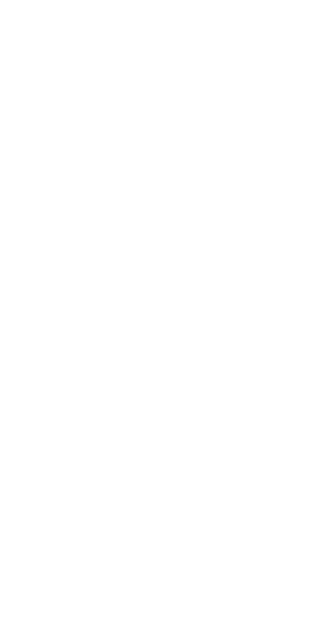 scroll, scrollTop: 0, scrollLeft: 0, axis: both 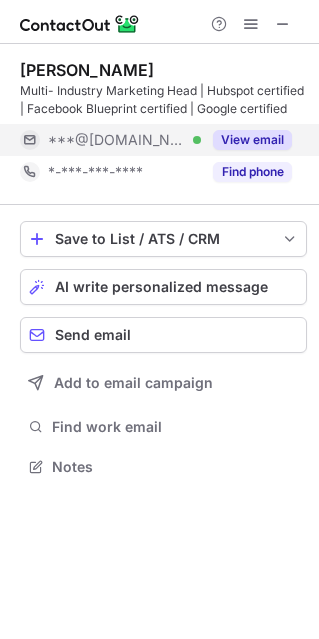 click on "View email" at bounding box center (252, 140) 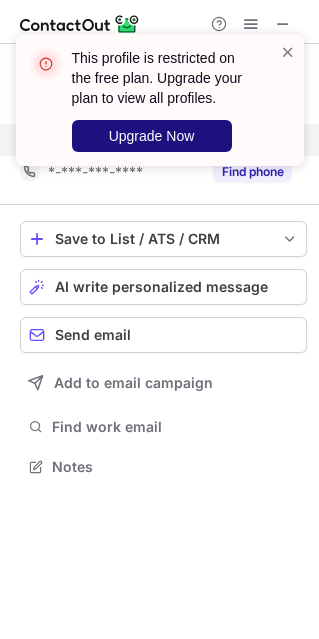 click on "Upgrade Now" at bounding box center [152, 136] 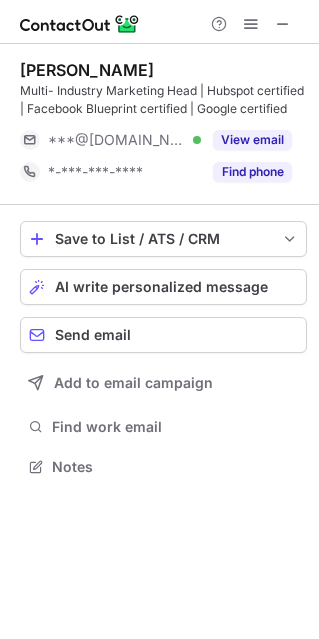 scroll, scrollTop: 10, scrollLeft: 10, axis: both 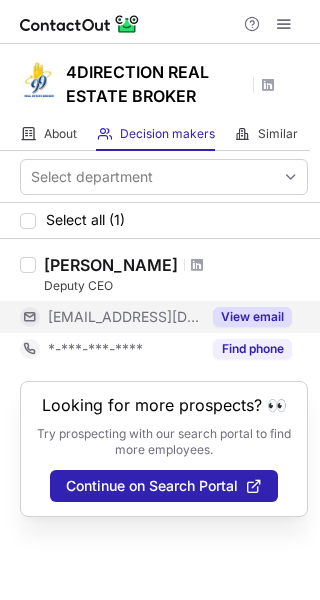 click on "View email" at bounding box center [252, 317] 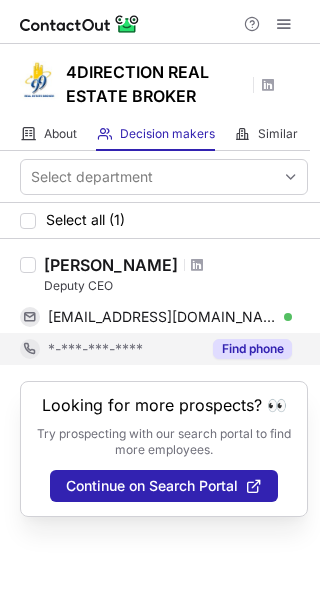 click on "Find phone" at bounding box center [252, 349] 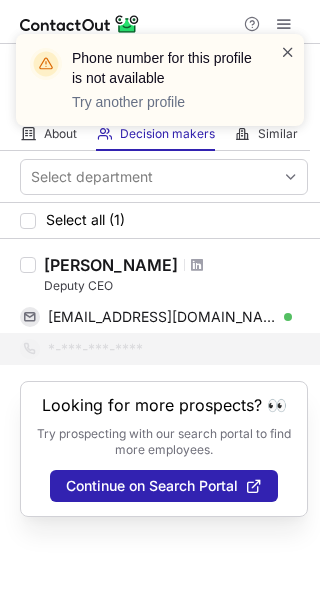 click at bounding box center [288, 52] 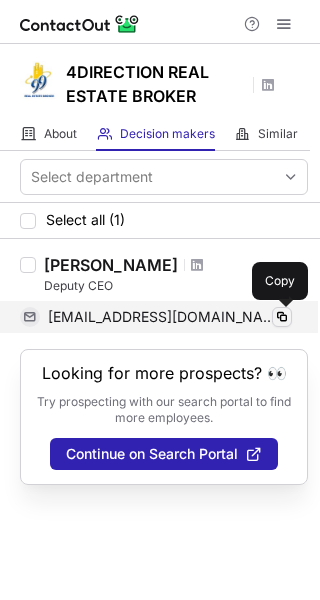 click at bounding box center [282, 317] 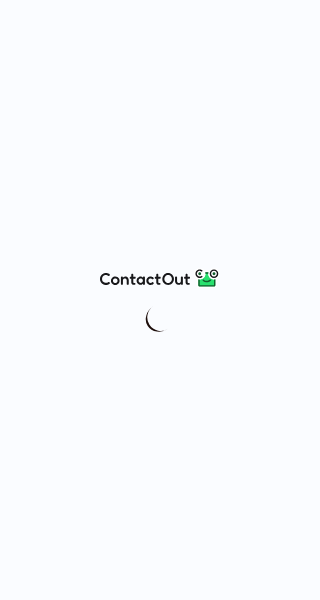 scroll, scrollTop: 0, scrollLeft: 0, axis: both 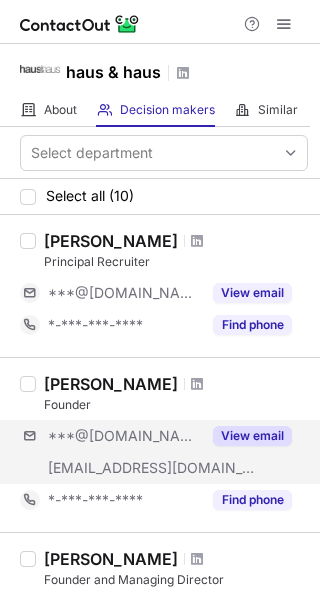 click on "***@[DOMAIN_NAME] [EMAIL_ADDRESS][DOMAIN_NAME] View email" at bounding box center [164, 452] 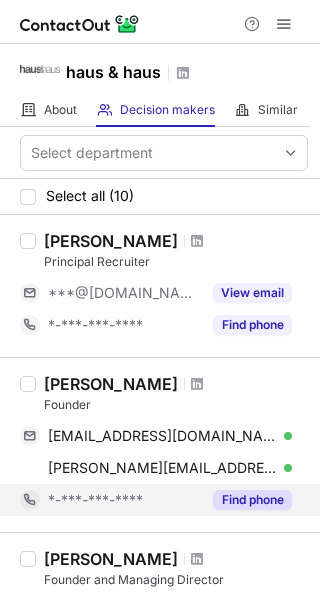 click on "Find phone" at bounding box center (252, 500) 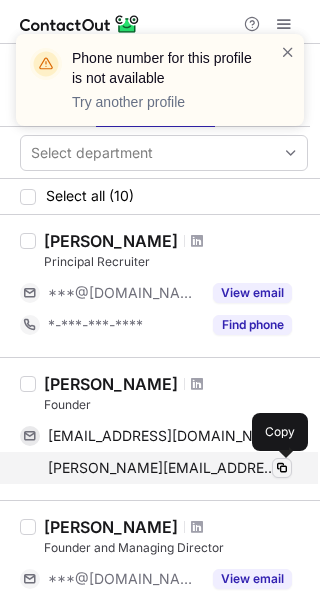 click at bounding box center (282, 468) 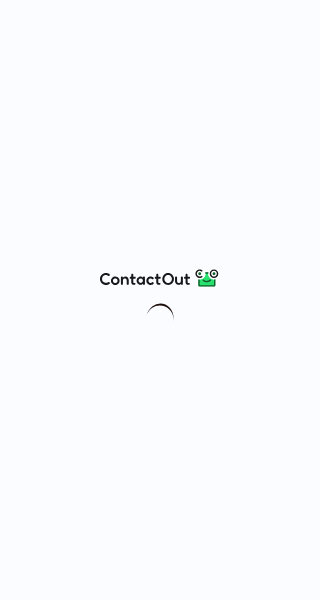 scroll, scrollTop: 0, scrollLeft: 0, axis: both 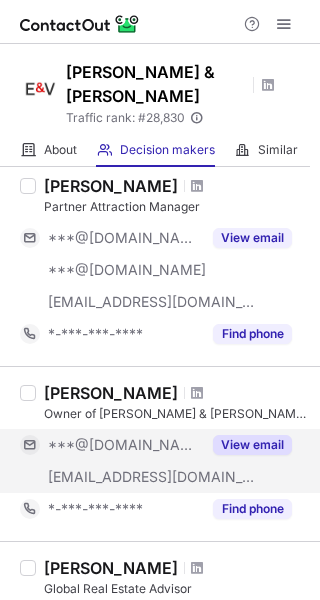 click on "View email" at bounding box center [252, 445] 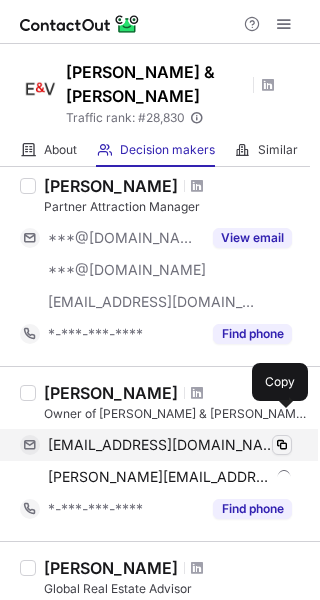 click at bounding box center (282, 445) 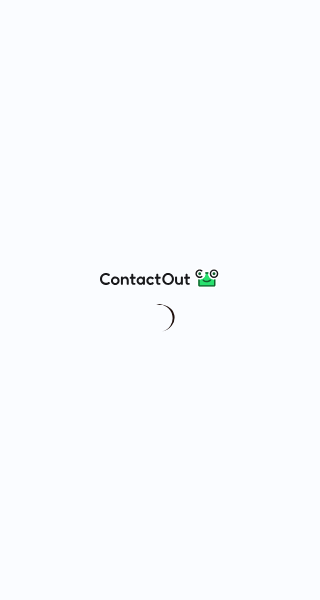 scroll, scrollTop: 0, scrollLeft: 0, axis: both 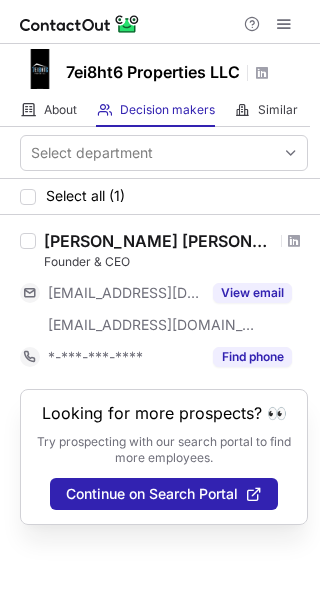 click on "Fayyaz Mahomed  Mahomed Sayani" at bounding box center (159, 241) 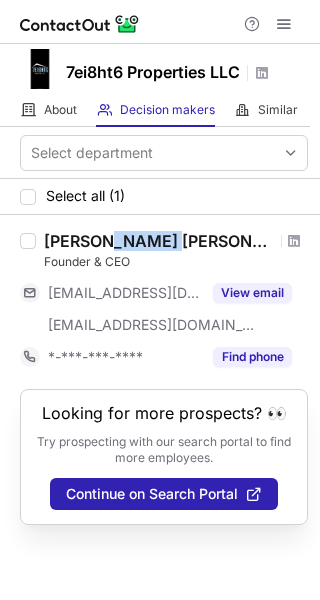 click on "Fayyaz Mahomed  Mahomed Sayani" at bounding box center [159, 241] 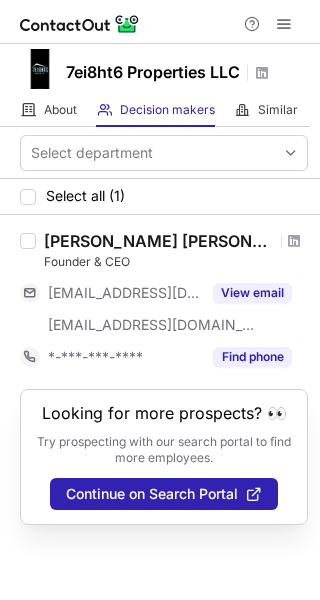 click on "Fayyaz Mahomed  Mahomed Sayani" at bounding box center (159, 241) 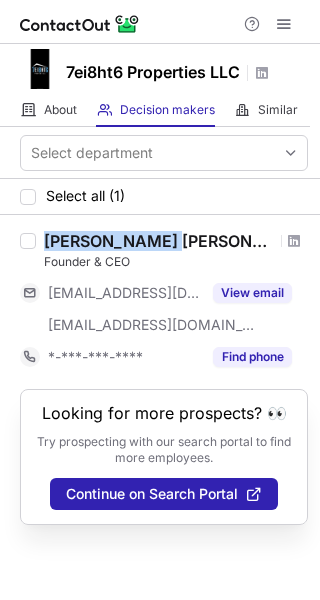 drag, startPoint x: 47, startPoint y: 240, endPoint x: 183, endPoint y: 243, distance: 136.03308 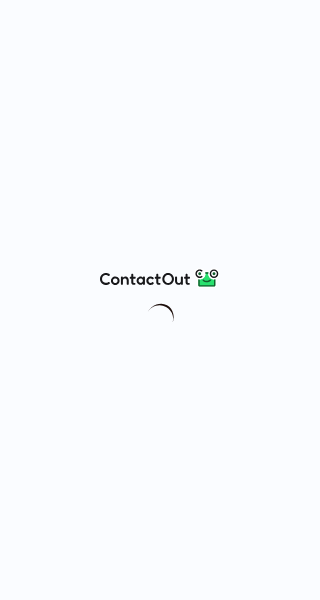 scroll, scrollTop: 0, scrollLeft: 0, axis: both 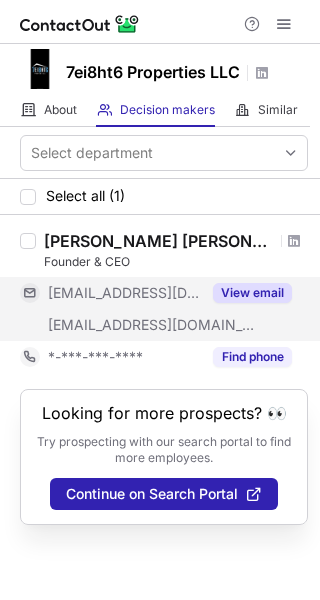 click on "View email" at bounding box center [252, 293] 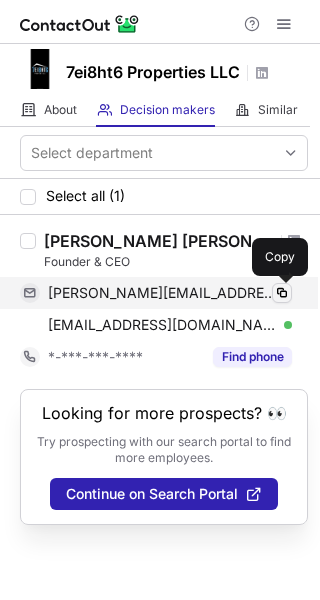 click at bounding box center (282, 293) 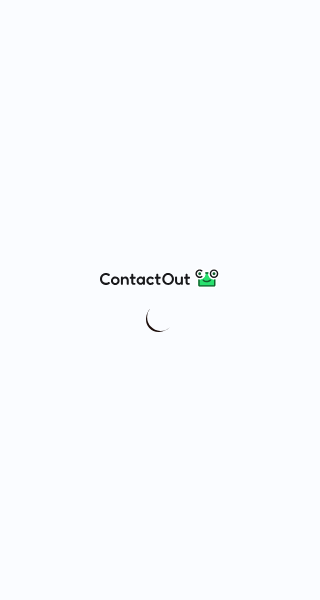 scroll, scrollTop: 0, scrollLeft: 0, axis: both 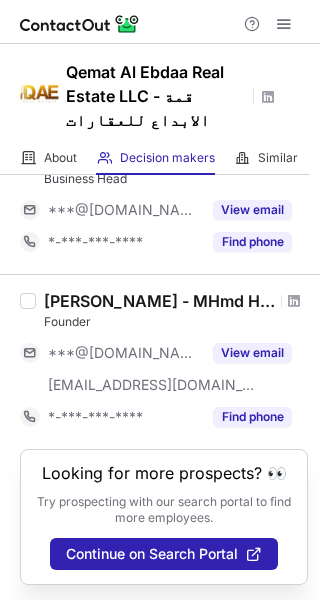 click on "[PERSON_NAME] - MHmd Hsn Ywsf Al Balushi - Lblwshy" at bounding box center [159, 301] 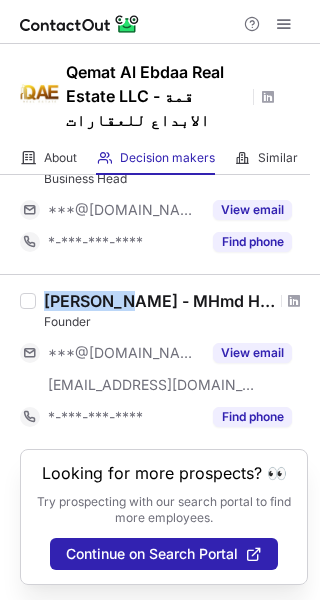 click on "[PERSON_NAME] - MHmd Hsn Ywsf Al Balushi - Lblwshy" at bounding box center [159, 301] 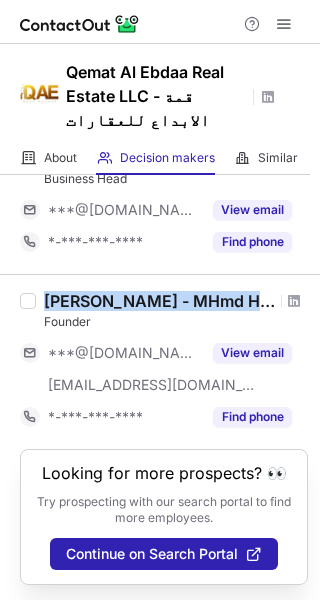 click on "Mohammed Hassan Yousuf - MHmd Hsn Ywsf Al Balushi - Lblwshy" at bounding box center (159, 301) 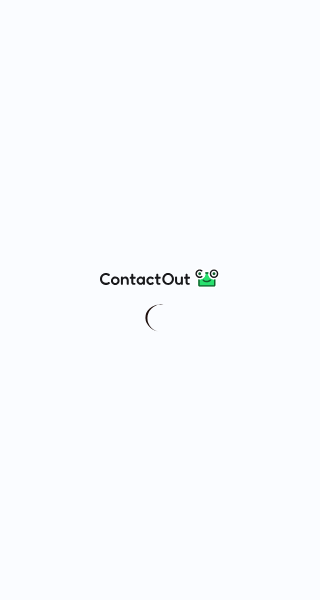 scroll, scrollTop: 0, scrollLeft: 0, axis: both 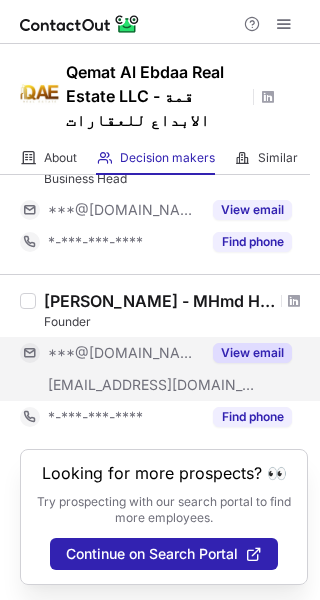 click on "View email" at bounding box center [252, 353] 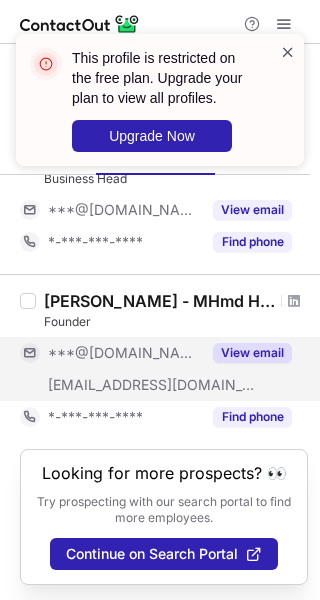 click at bounding box center (288, 52) 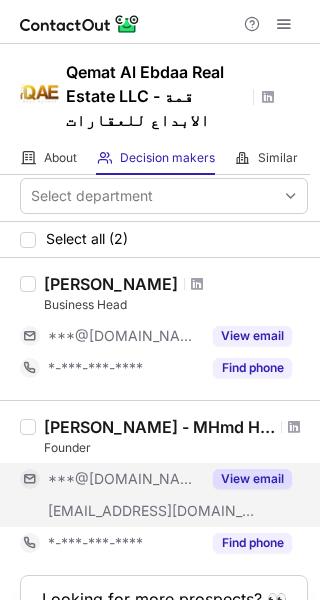 scroll, scrollTop: 0, scrollLeft: 0, axis: both 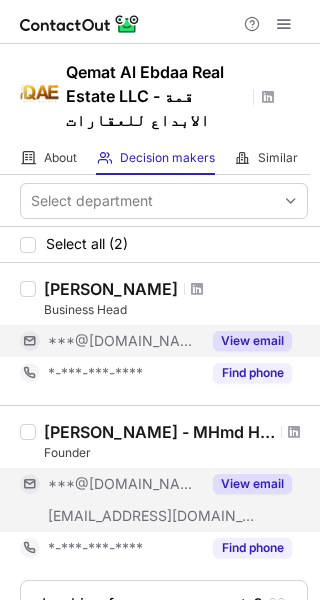 click on "View email" at bounding box center [252, 341] 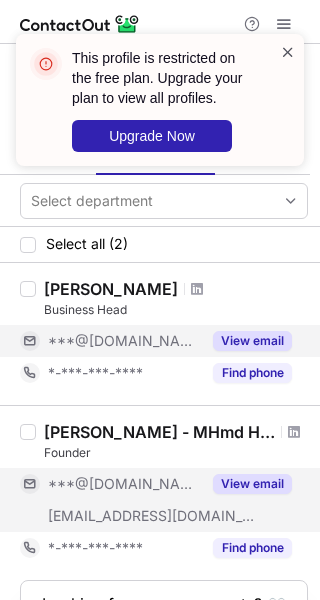 click at bounding box center [288, 52] 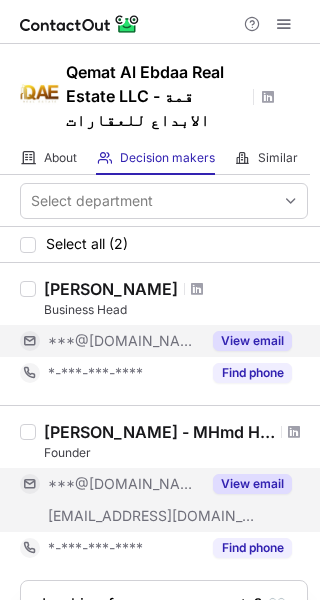 click on "View email" at bounding box center (252, 341) 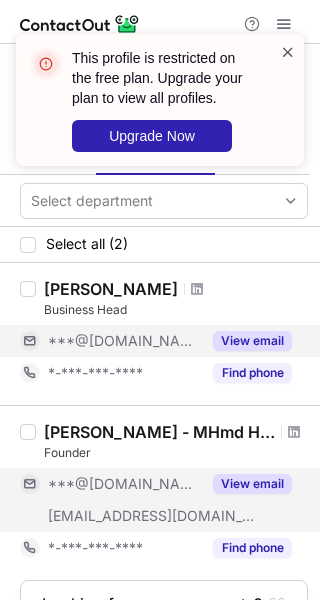 click at bounding box center [288, 52] 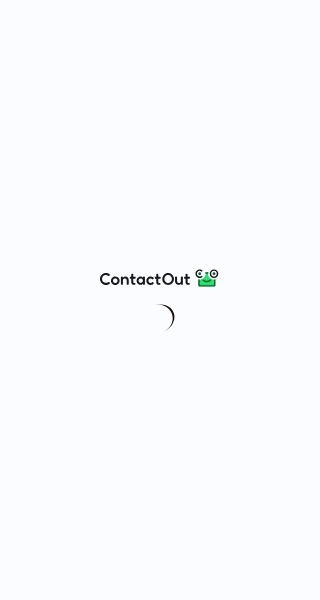 scroll, scrollTop: 0, scrollLeft: 0, axis: both 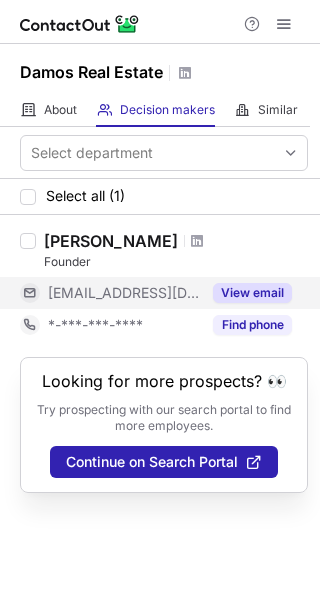 click on "View email" at bounding box center [252, 293] 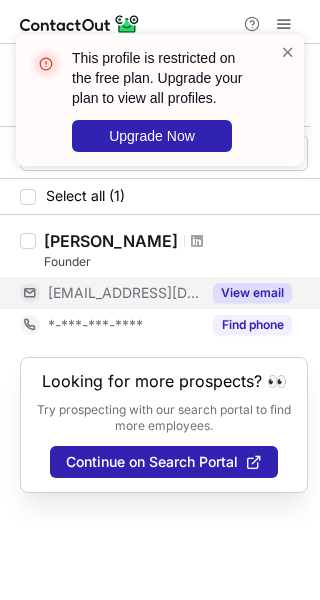 click on "This profile is restricted on the free plan. Upgrade your plan to view all profiles. Upgrade Now" at bounding box center (160, 100) 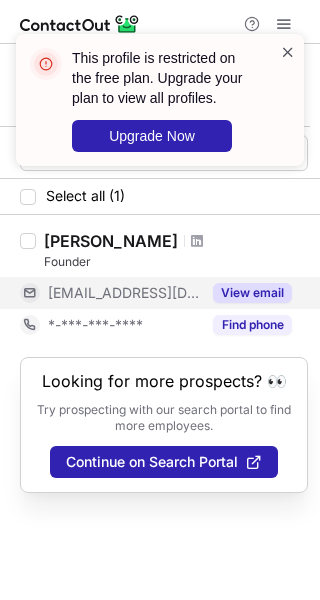click at bounding box center [288, 52] 